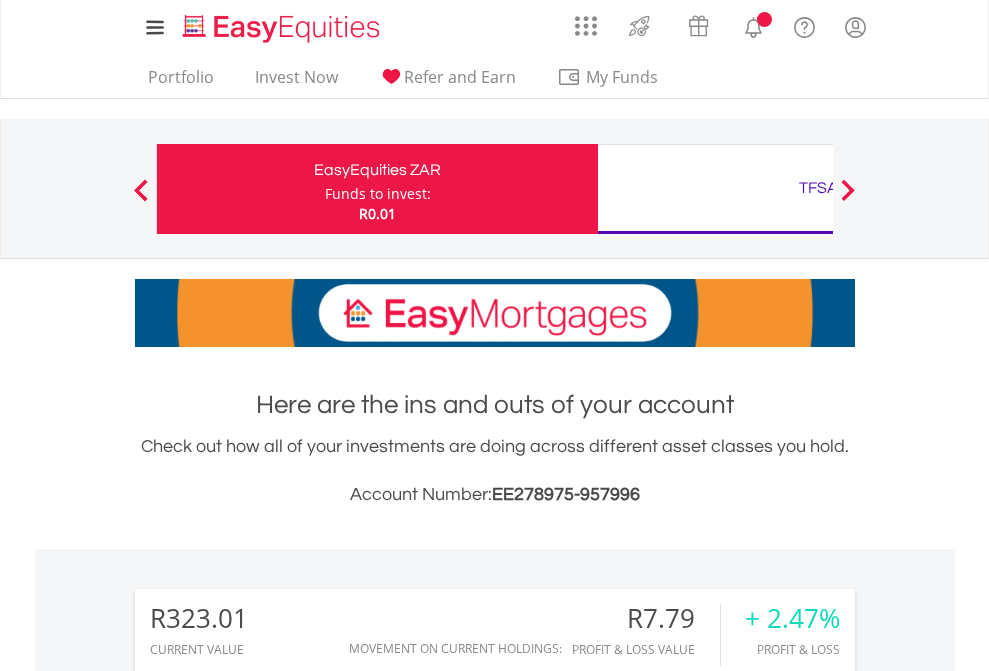 scroll, scrollTop: 0, scrollLeft: 0, axis: both 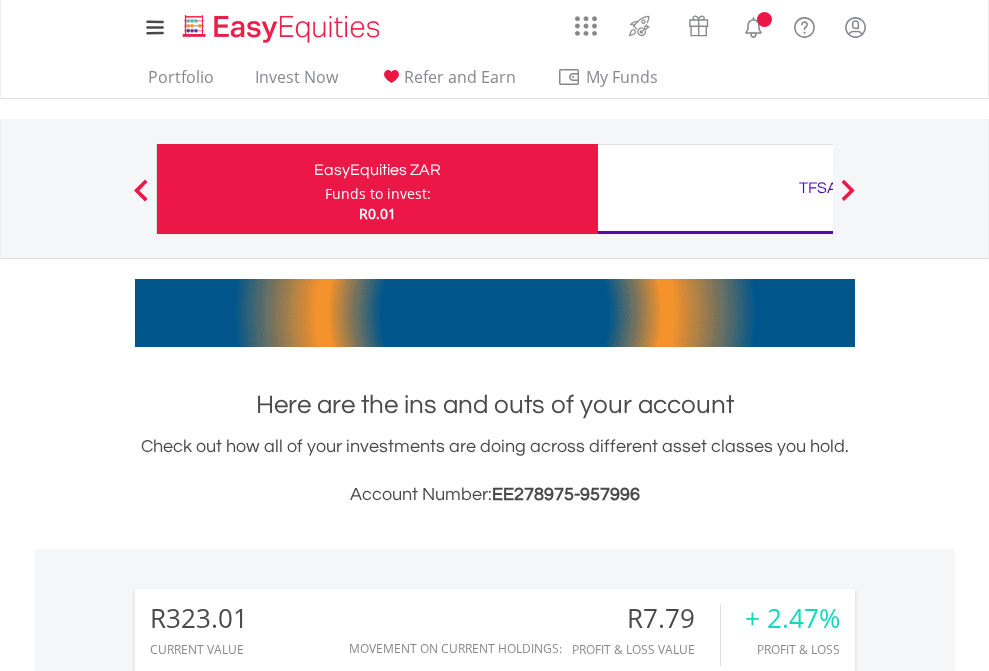 click on "Funds to invest:" at bounding box center [378, 194] 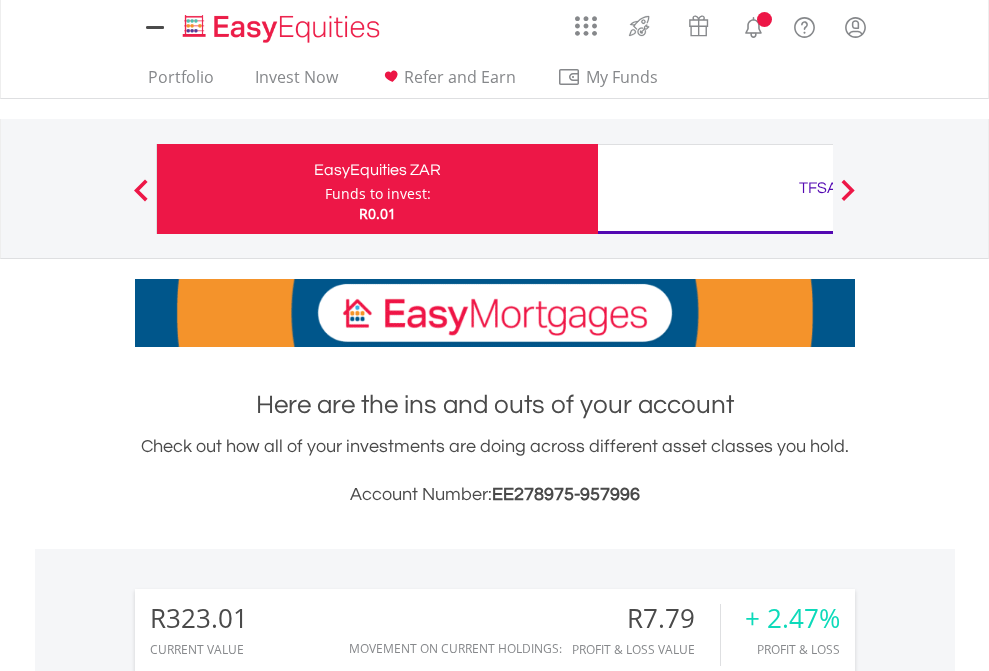 scroll, scrollTop: 0, scrollLeft: 0, axis: both 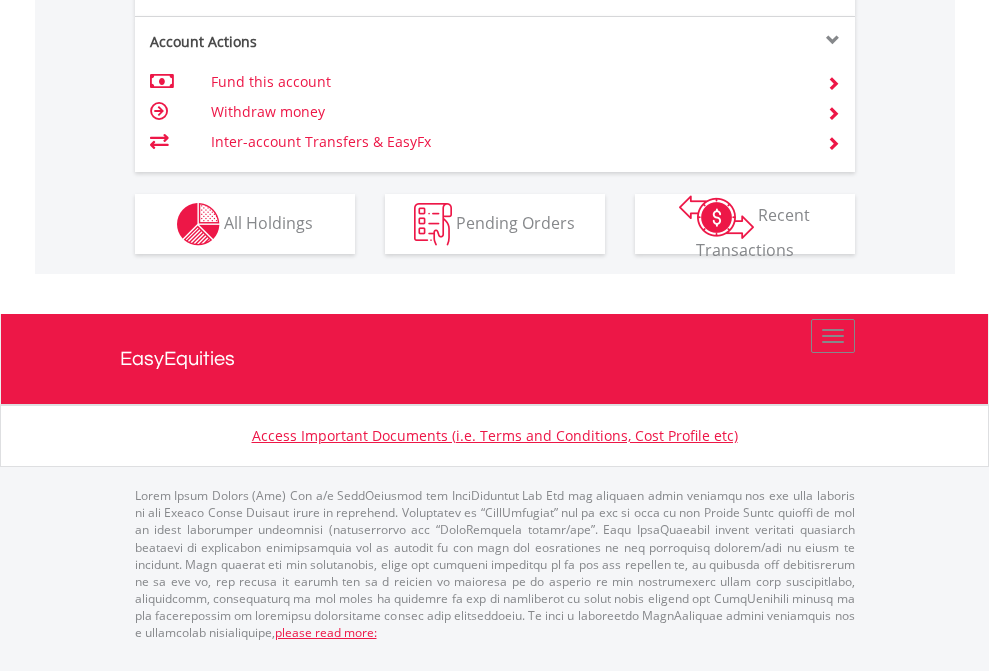 click on "Investment types" at bounding box center [706, -337] 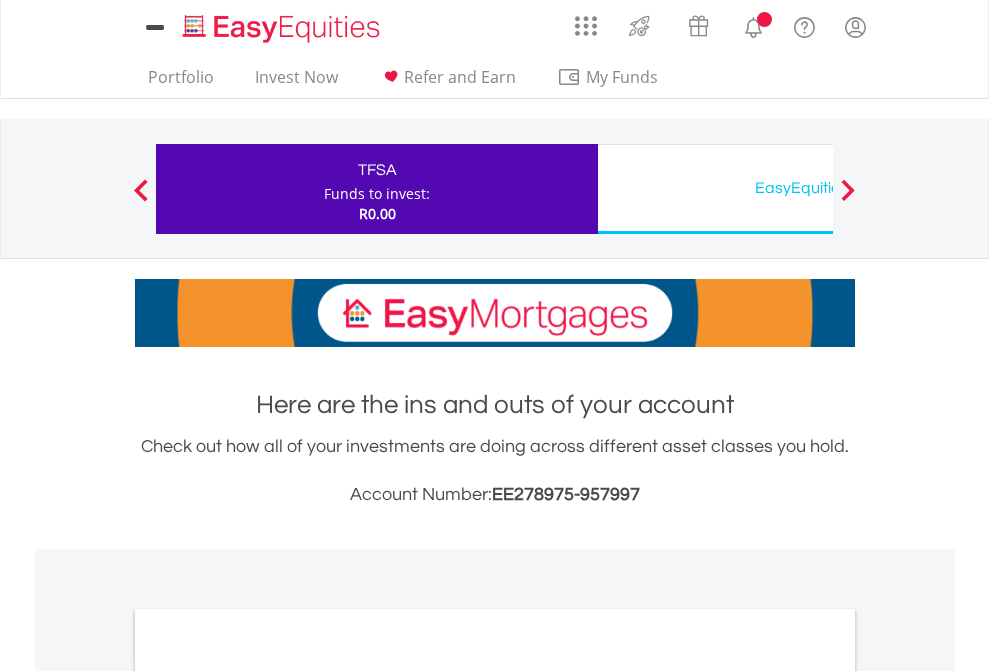 scroll, scrollTop: 0, scrollLeft: 0, axis: both 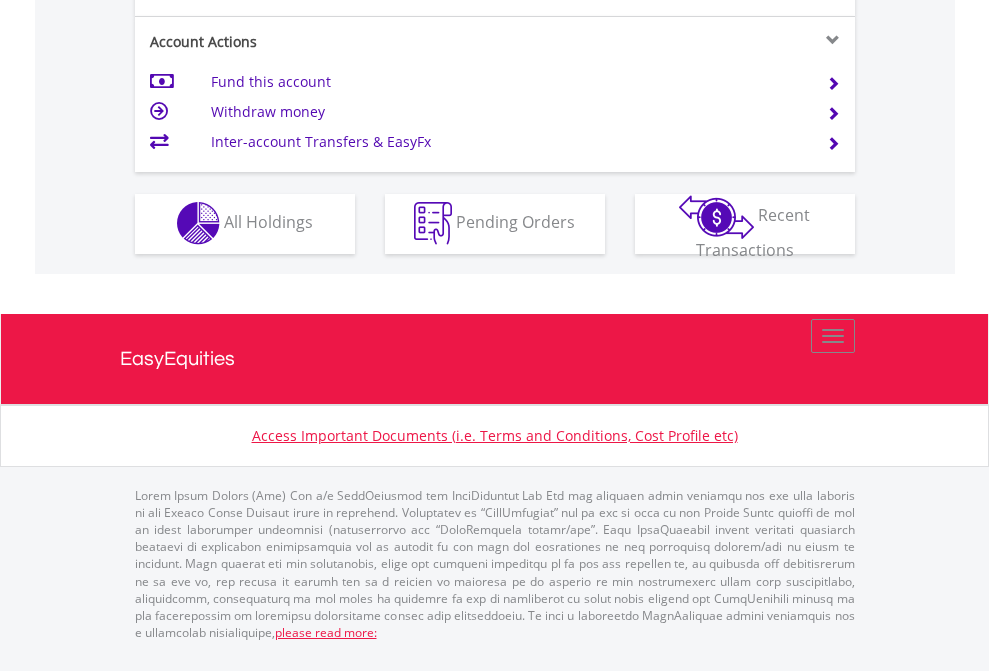click on "Investment types" at bounding box center [706, -353] 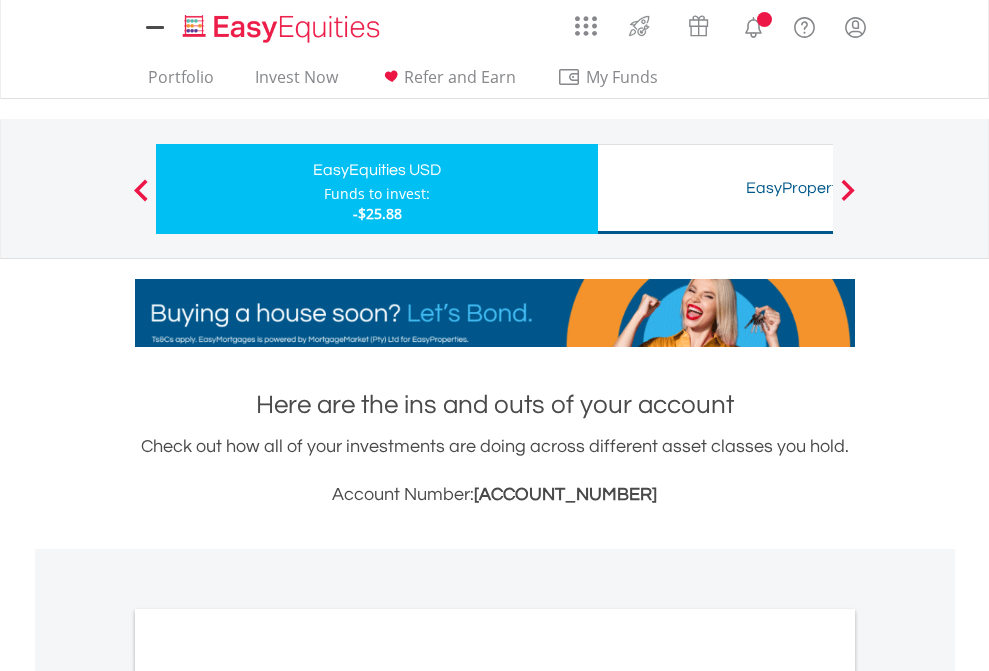 scroll, scrollTop: 0, scrollLeft: 0, axis: both 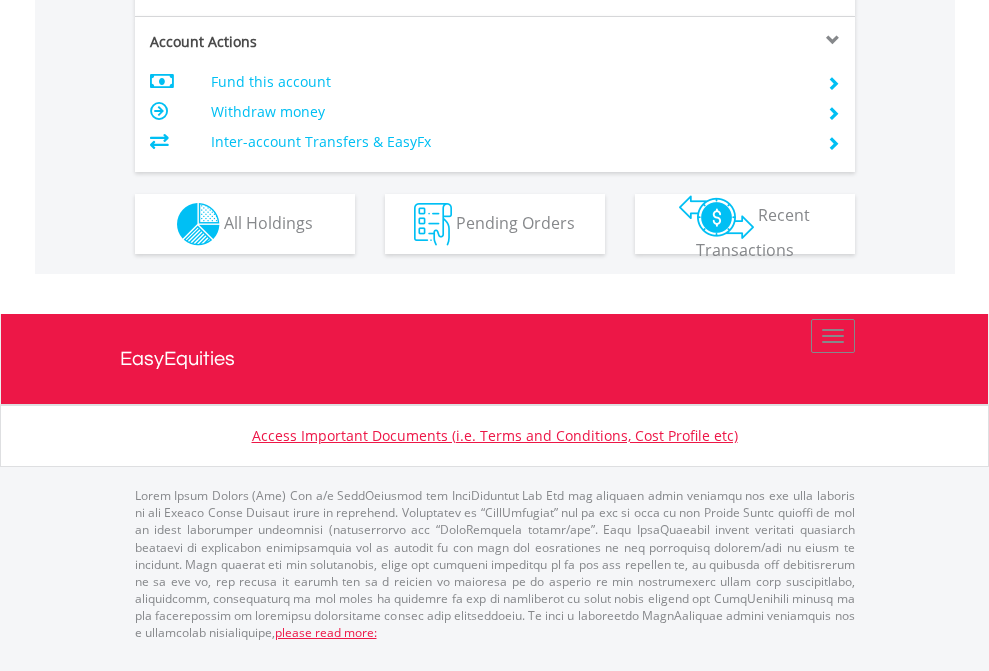 click on "Investment types" at bounding box center [706, -337] 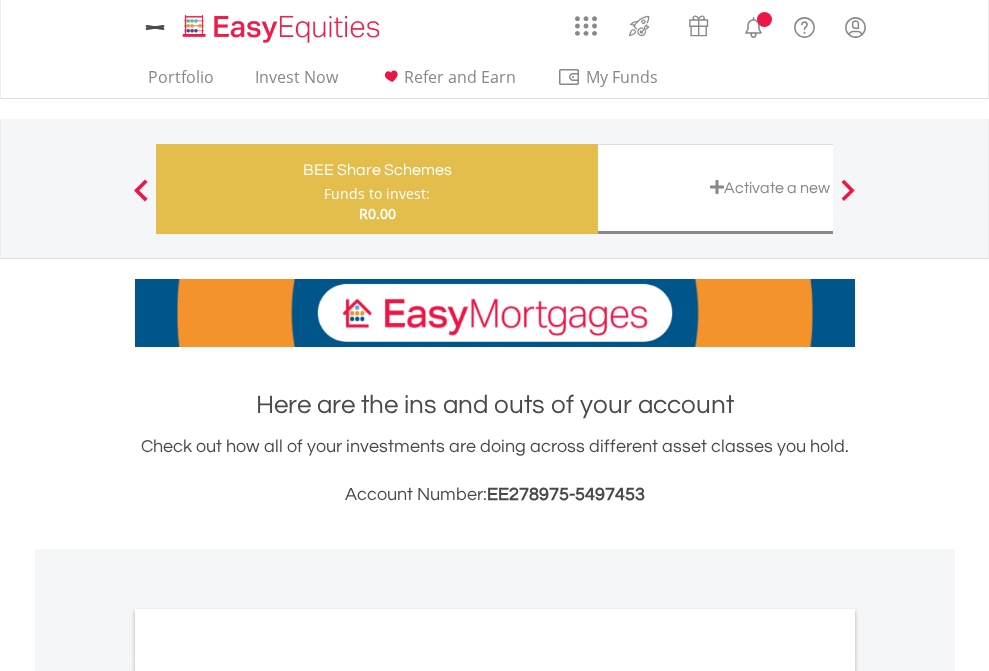 scroll, scrollTop: 0, scrollLeft: 0, axis: both 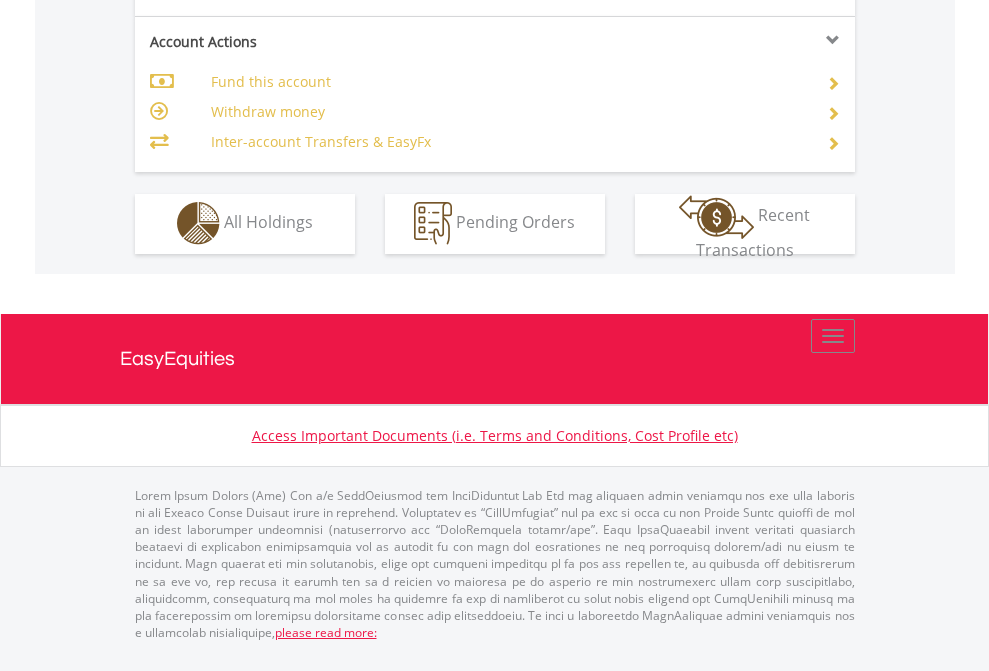click on "Investment types" at bounding box center [706, -353] 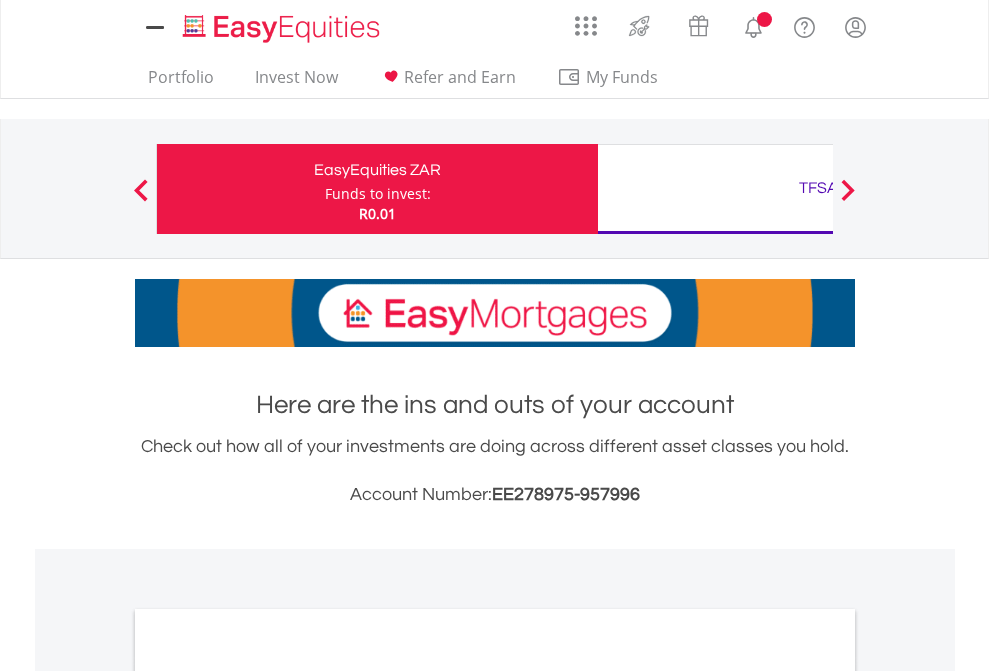 scroll, scrollTop: 0, scrollLeft: 0, axis: both 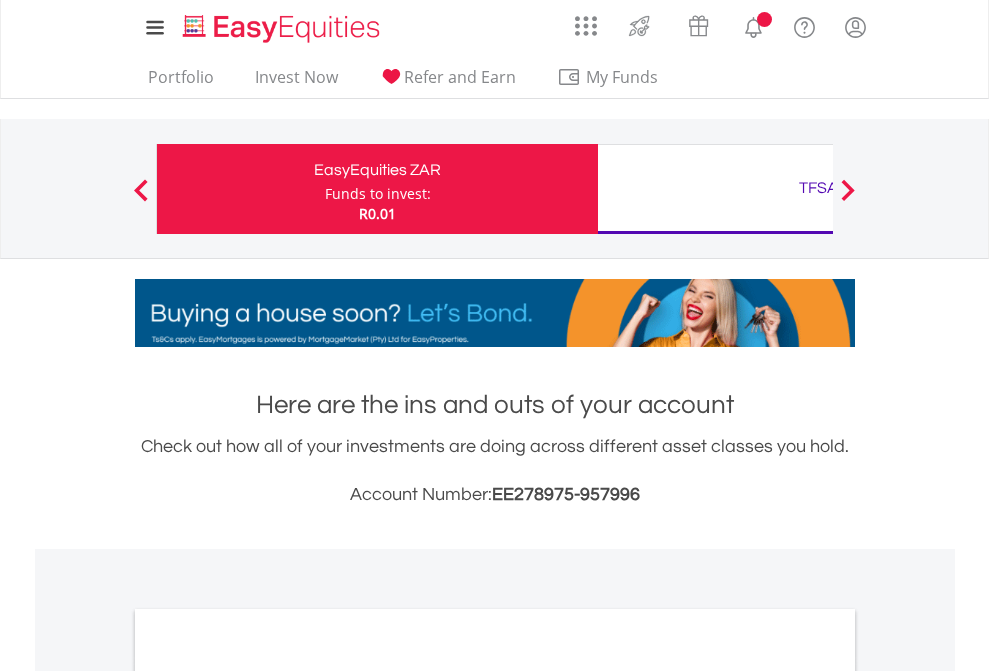 click on "All Holdings" at bounding box center (268, 1096) 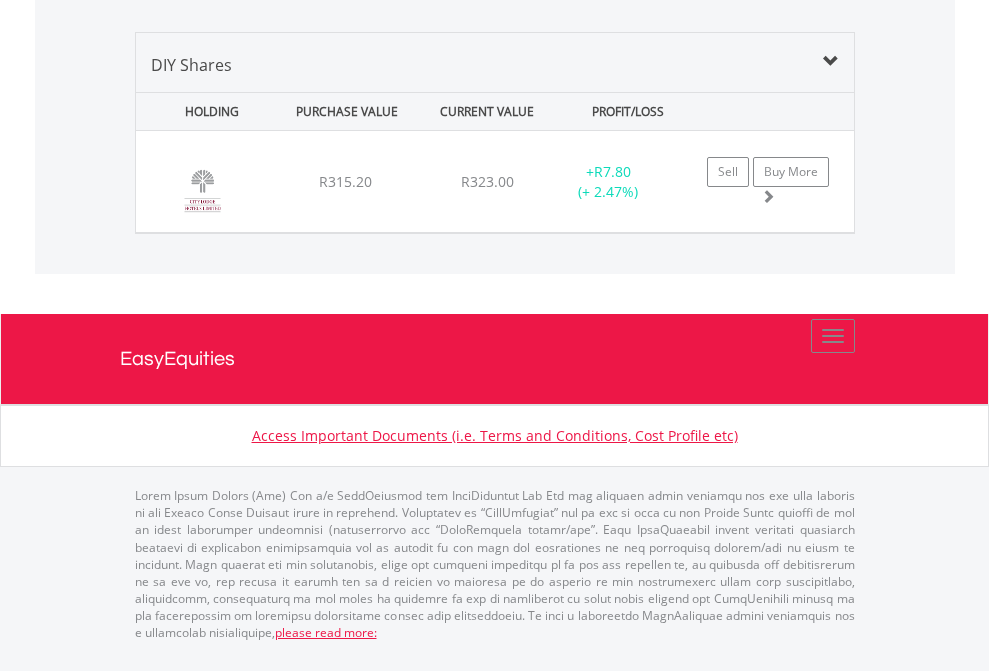scroll, scrollTop: 144, scrollLeft: 0, axis: vertical 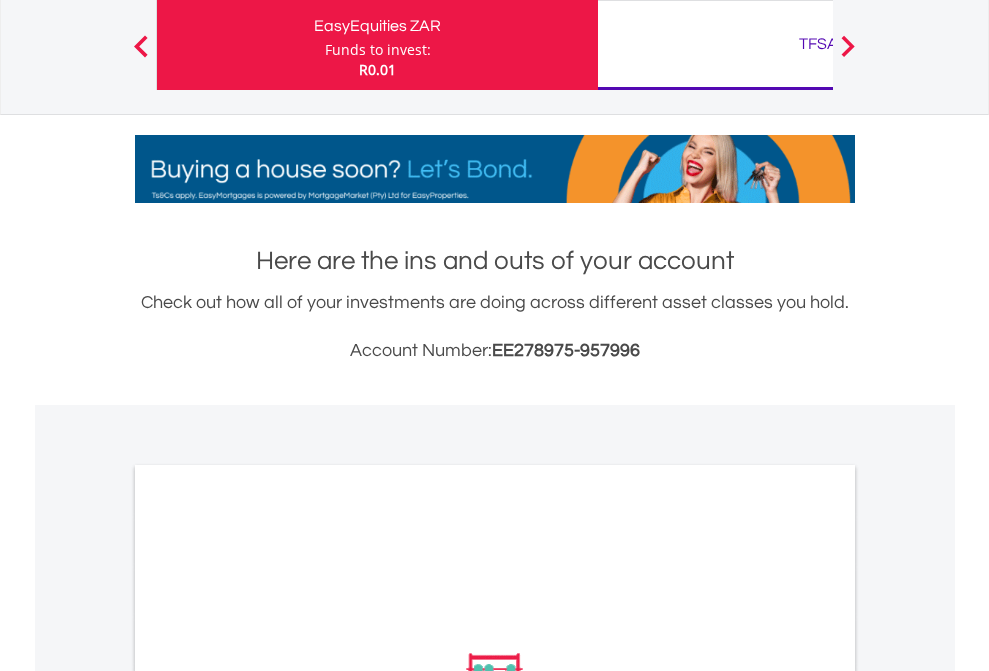 click on "TFSA" at bounding box center [818, 44] 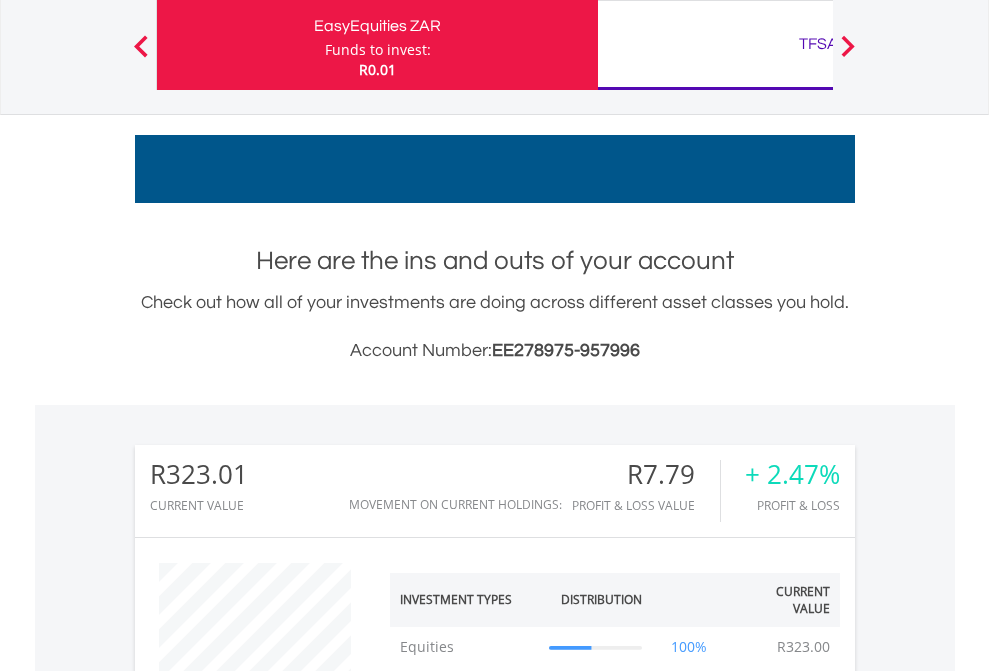 scroll, scrollTop: 999808, scrollLeft: 999687, axis: both 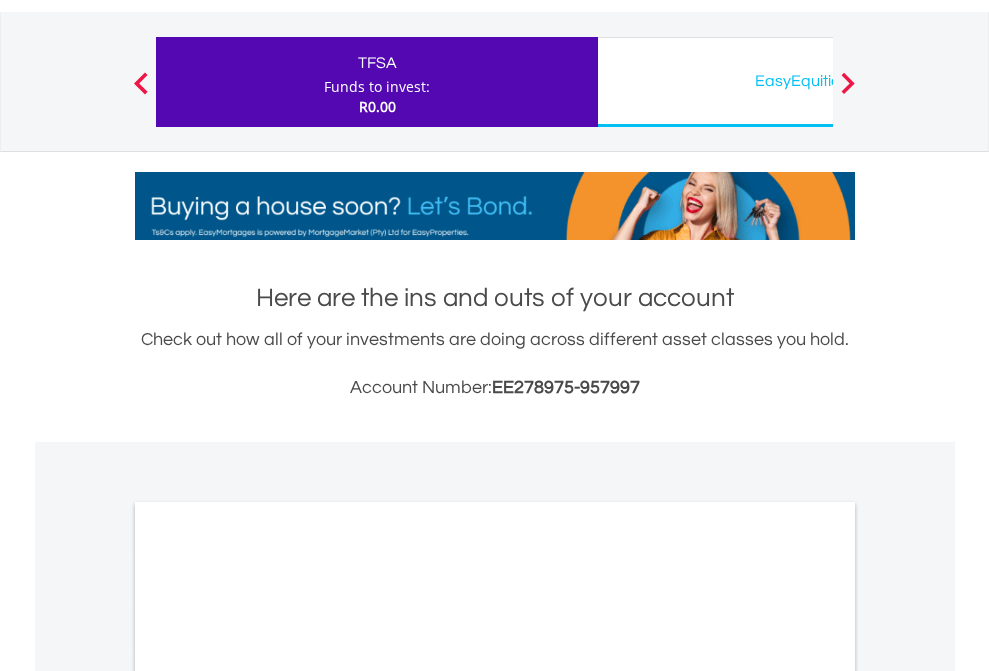click on "All Holdings" at bounding box center [268, 989] 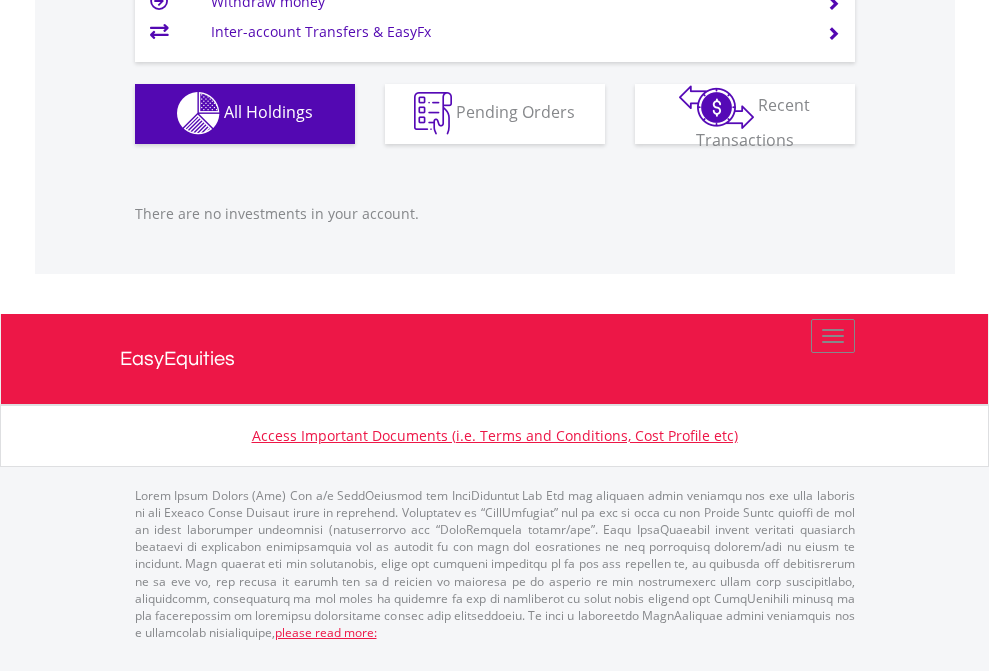 scroll, scrollTop: 1980, scrollLeft: 0, axis: vertical 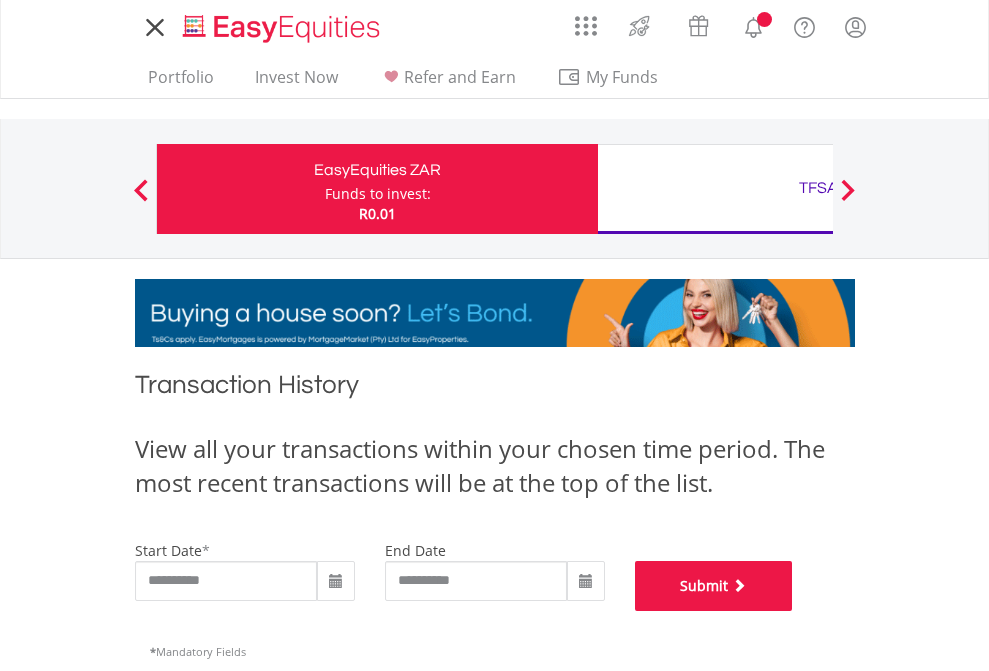 click on "Submit" at bounding box center (714, 586) 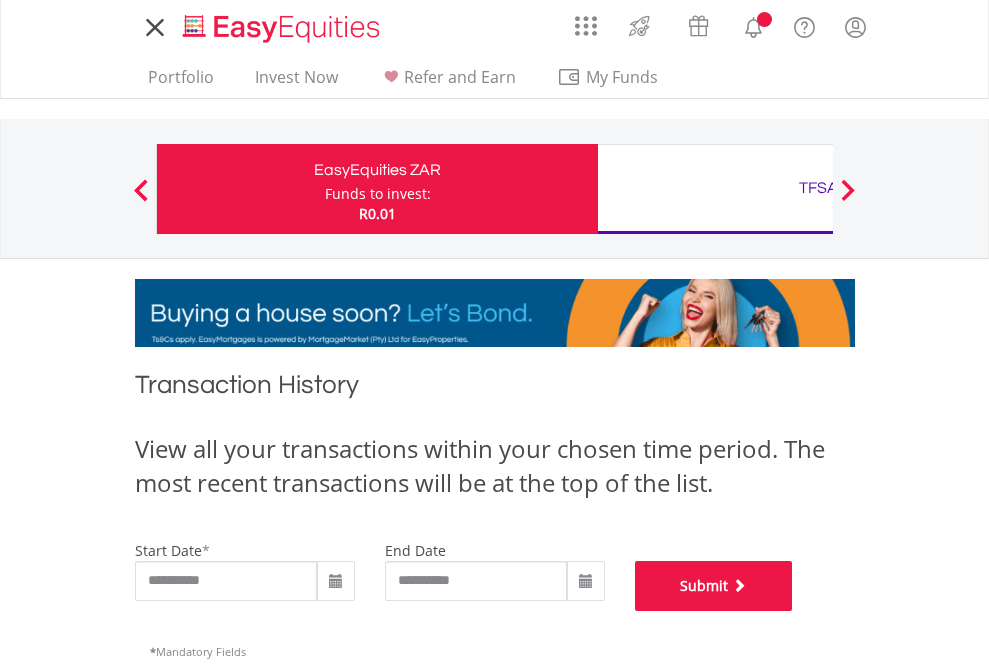 scroll, scrollTop: 811, scrollLeft: 0, axis: vertical 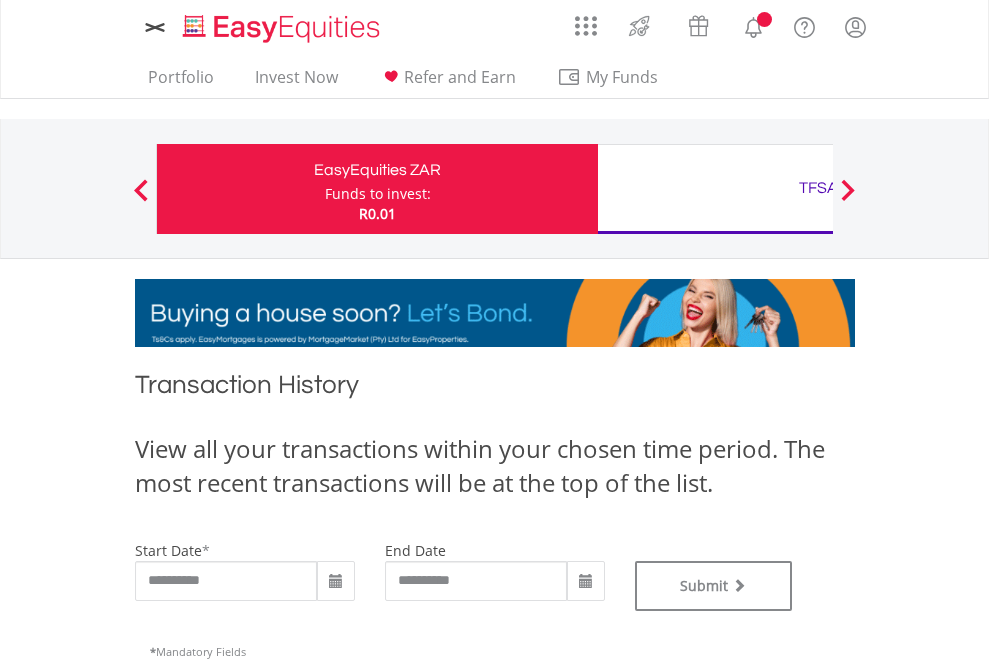 click on "TFSA" at bounding box center (818, 188) 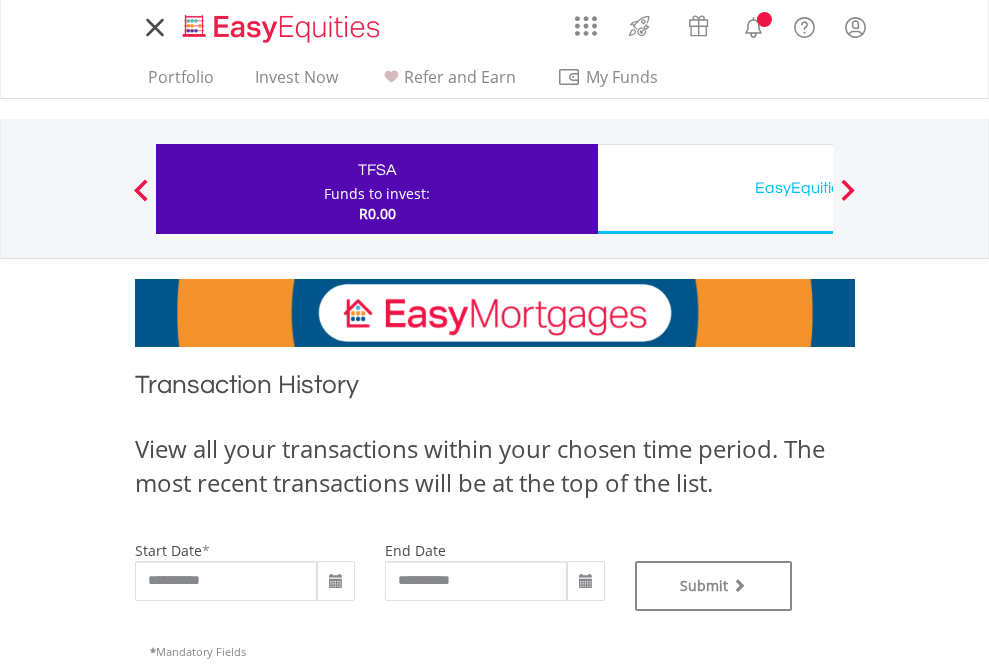 scroll, scrollTop: 0, scrollLeft: 0, axis: both 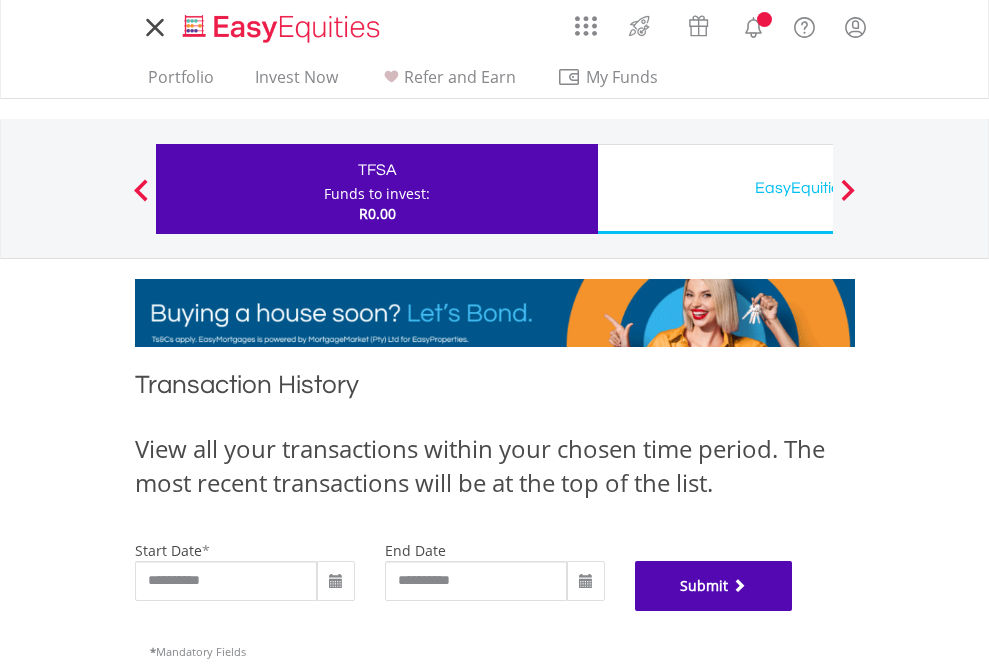 click on "Submit" at bounding box center (714, 586) 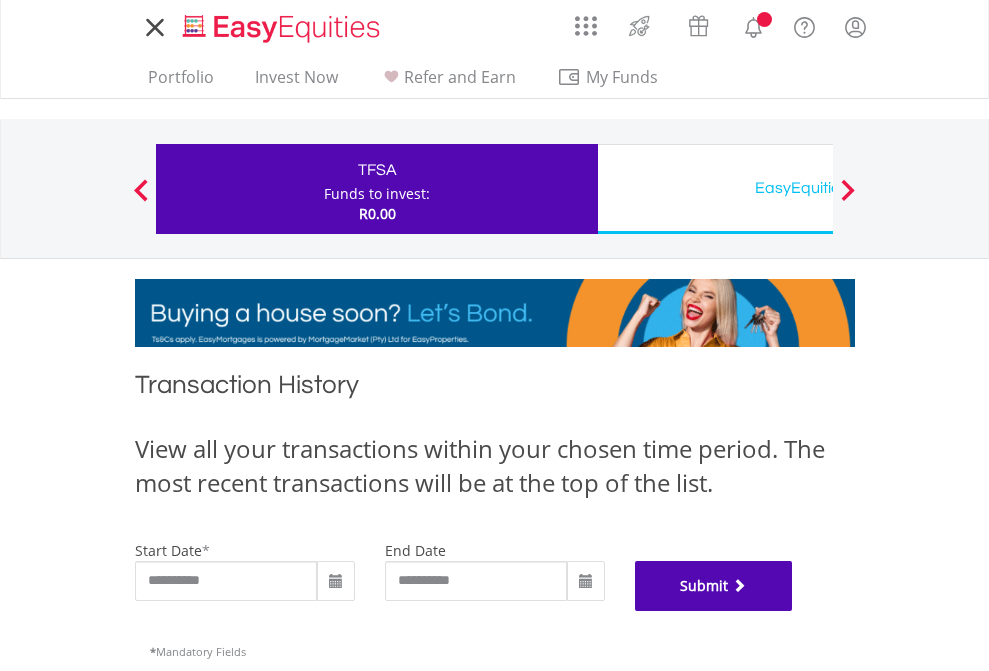 scroll, scrollTop: 811, scrollLeft: 0, axis: vertical 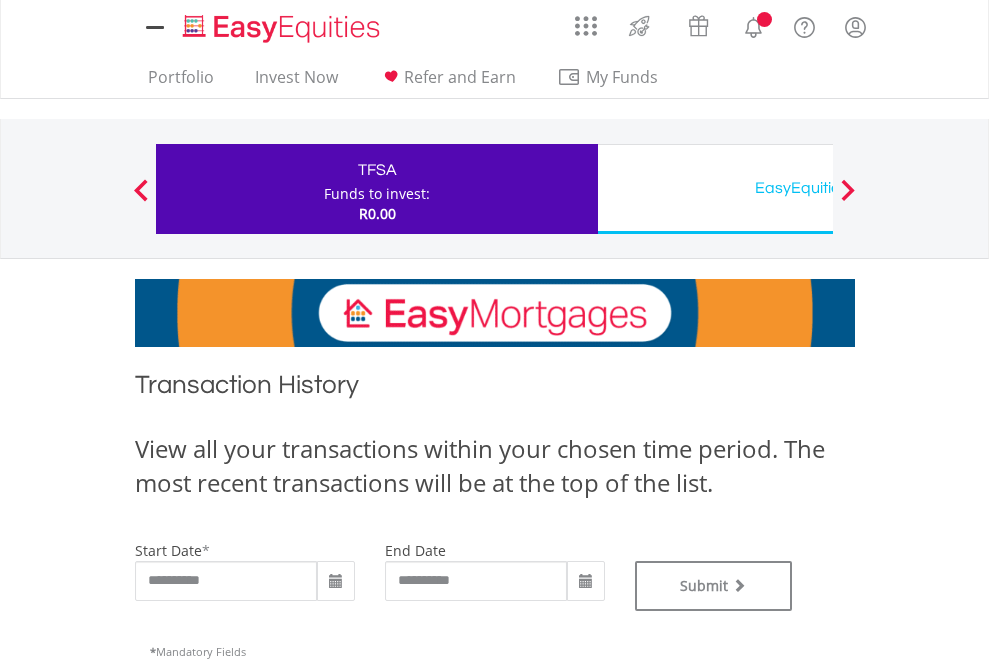 click on "EasyEquities USD" at bounding box center (818, 188) 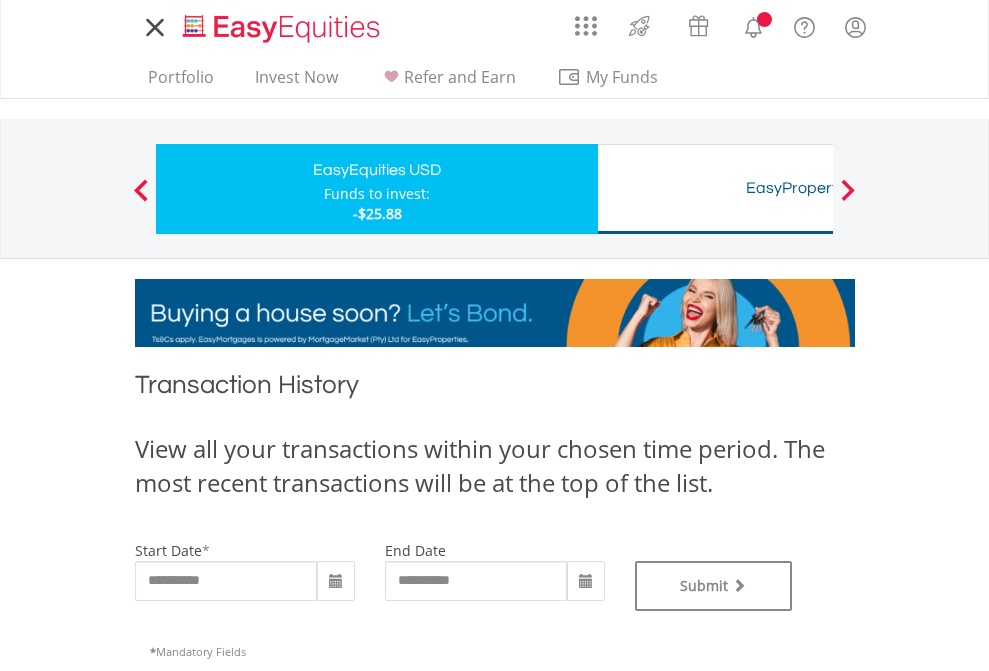scroll, scrollTop: 0, scrollLeft: 0, axis: both 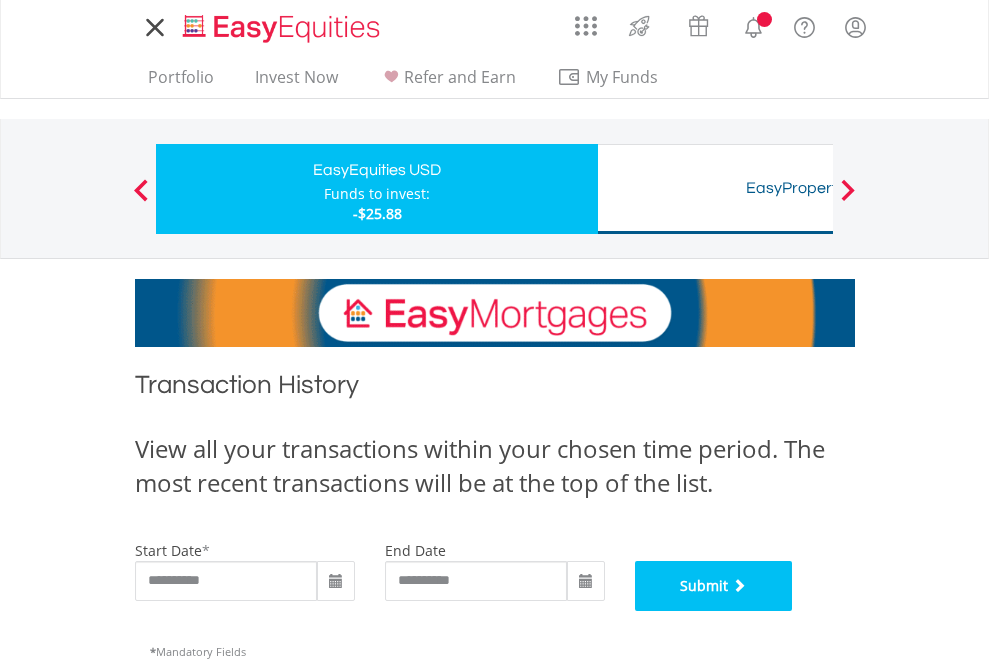 click on "Submit" at bounding box center [714, 586] 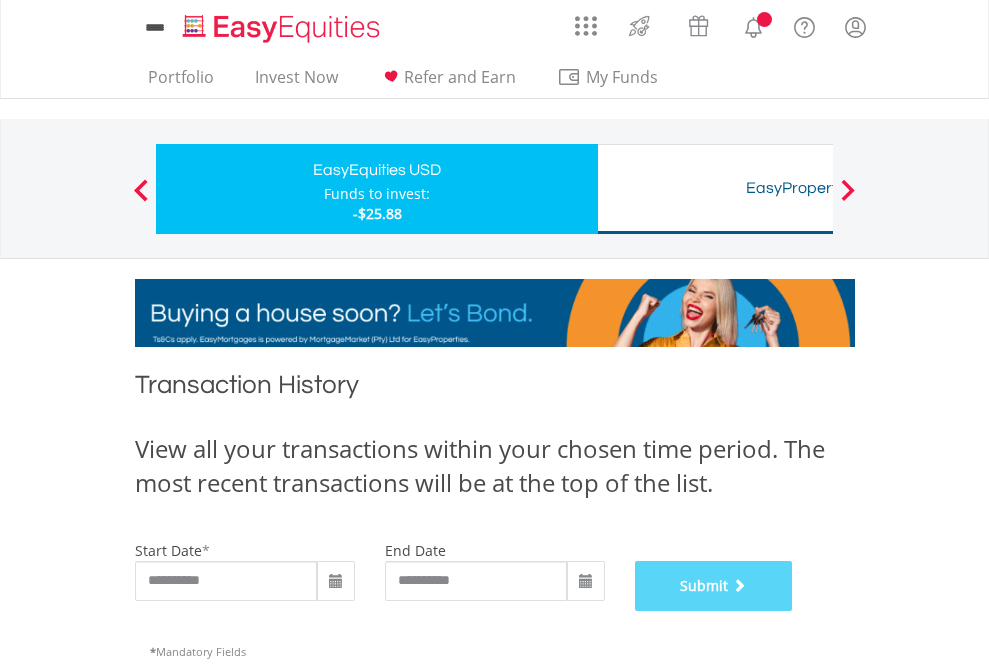 scroll, scrollTop: 811, scrollLeft: 0, axis: vertical 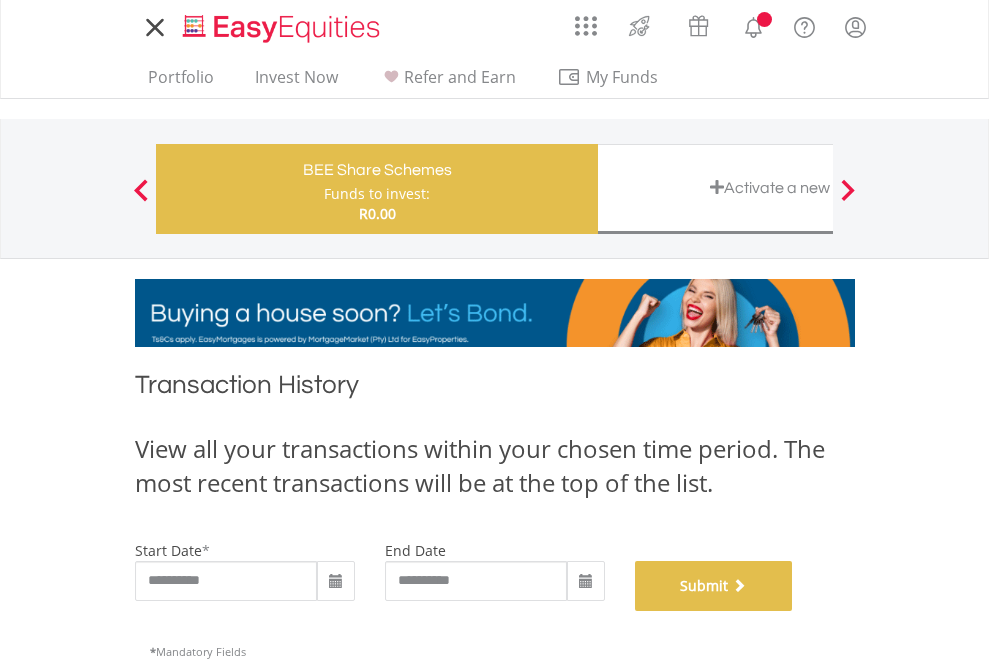 click on "Submit" at bounding box center (714, 586) 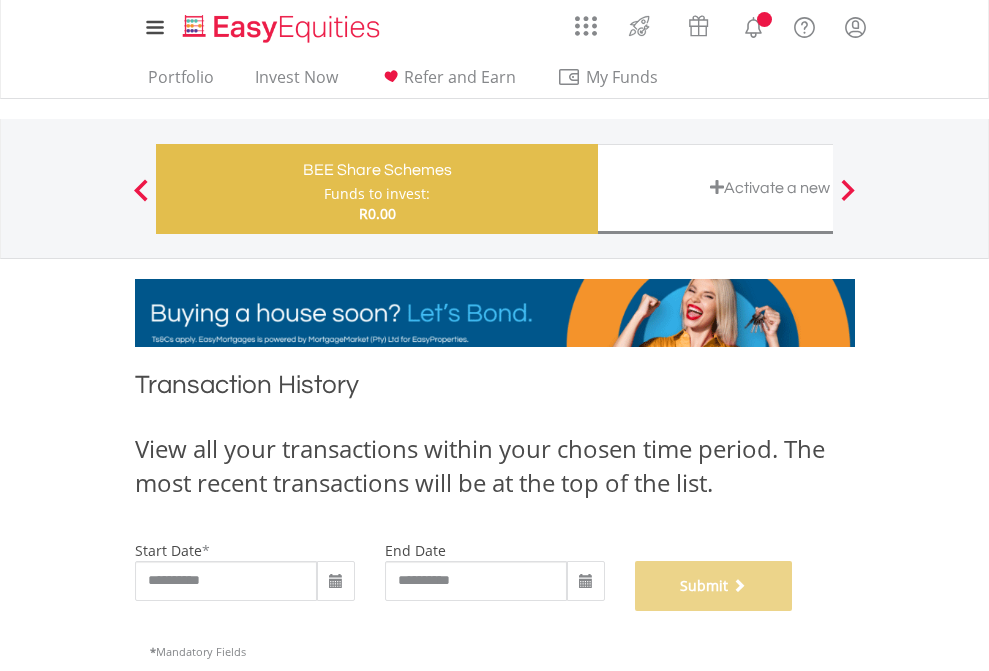 scroll, scrollTop: 811, scrollLeft: 0, axis: vertical 